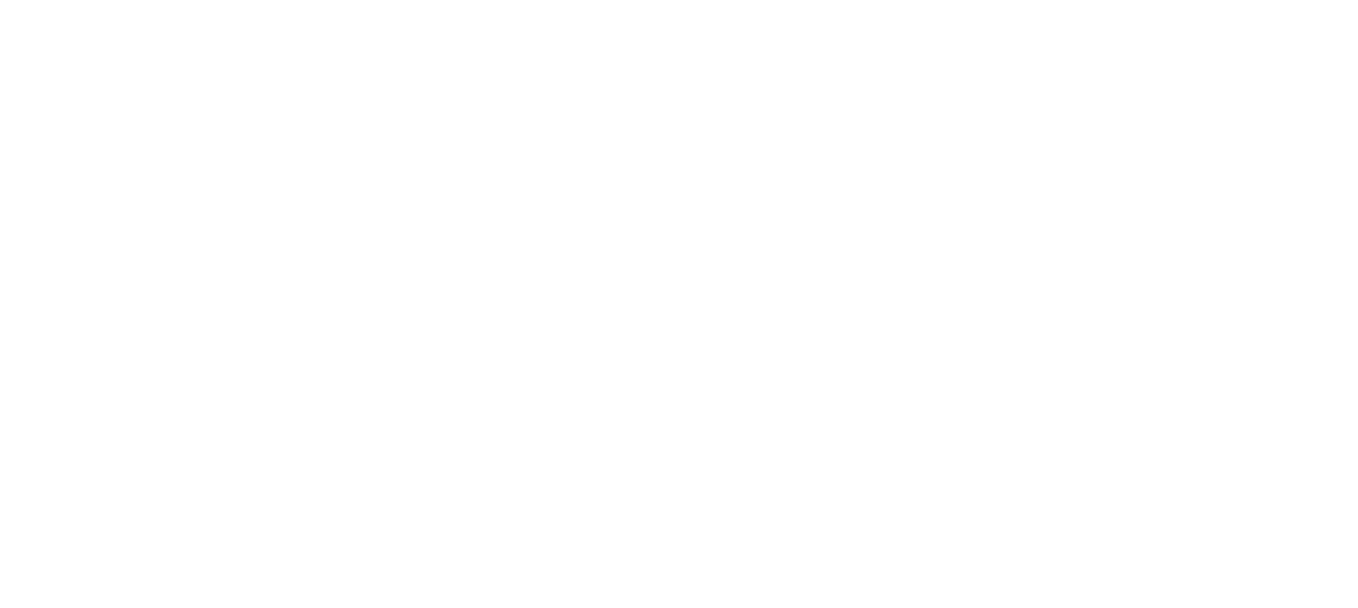 scroll, scrollTop: 0, scrollLeft: 0, axis: both 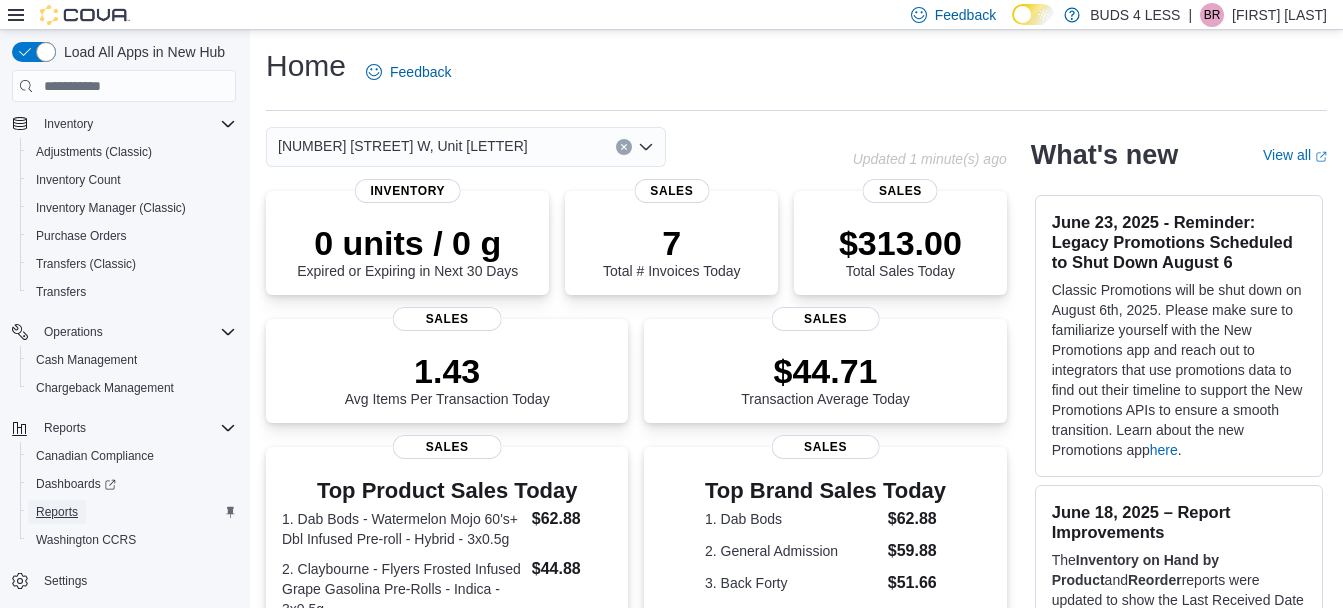 click on "Reports" at bounding box center [57, 512] 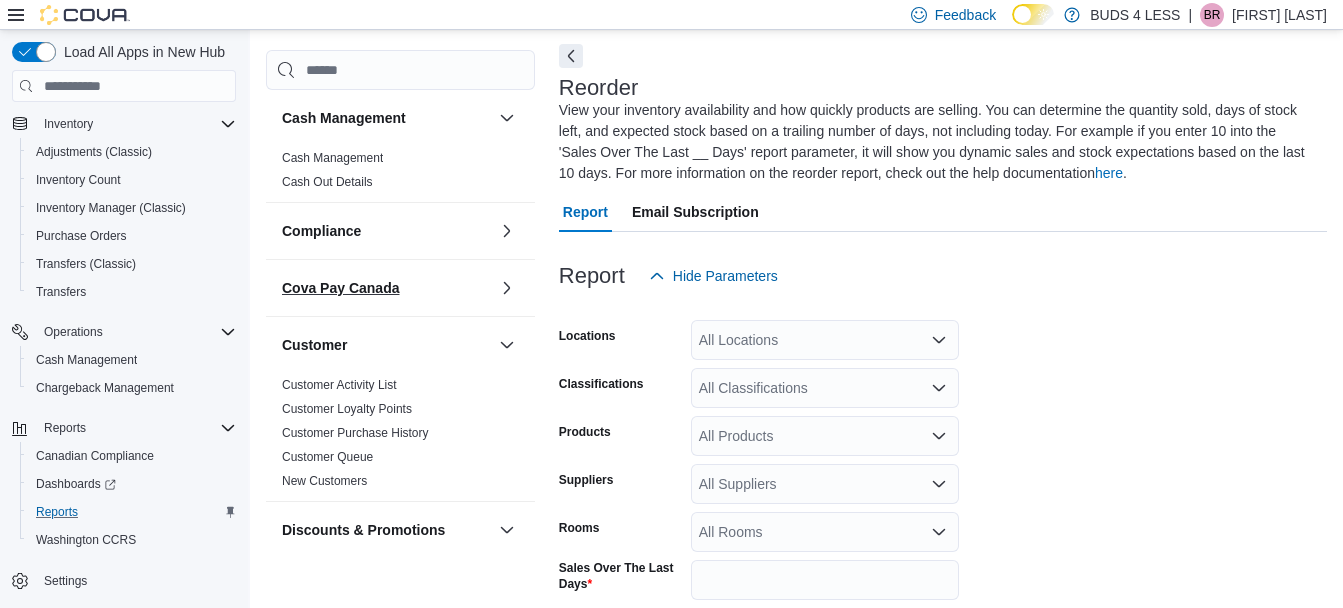 scroll, scrollTop: 109, scrollLeft: 0, axis: vertical 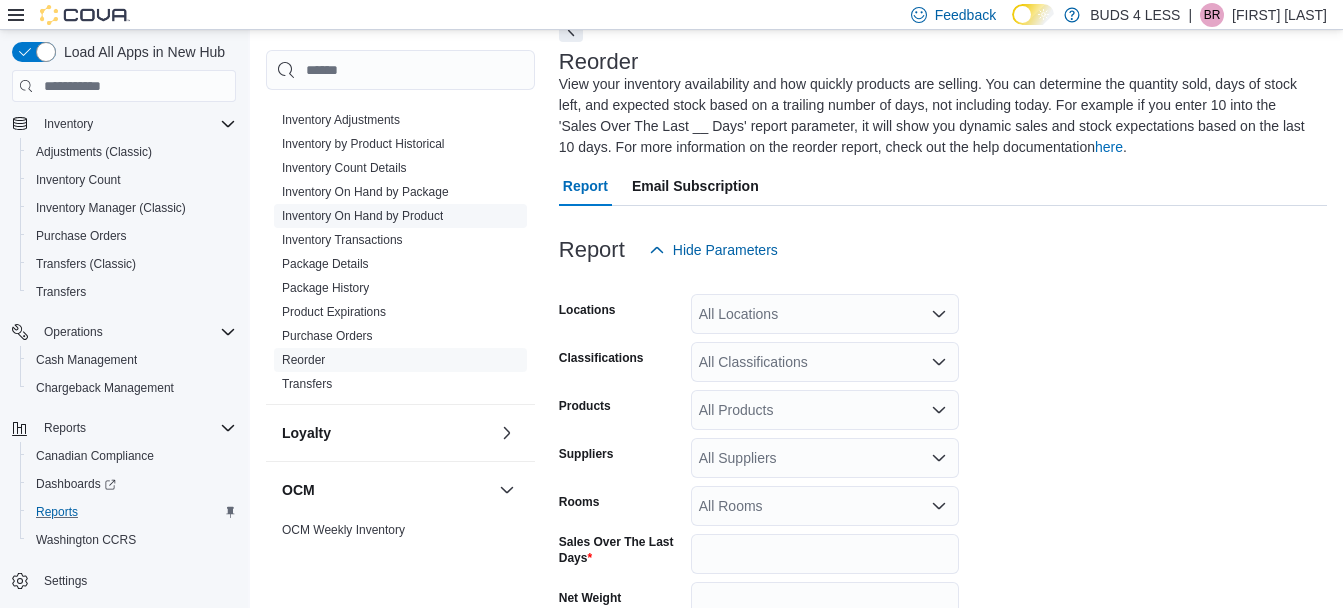 click on "Inventory On Hand by Product" at bounding box center (362, 216) 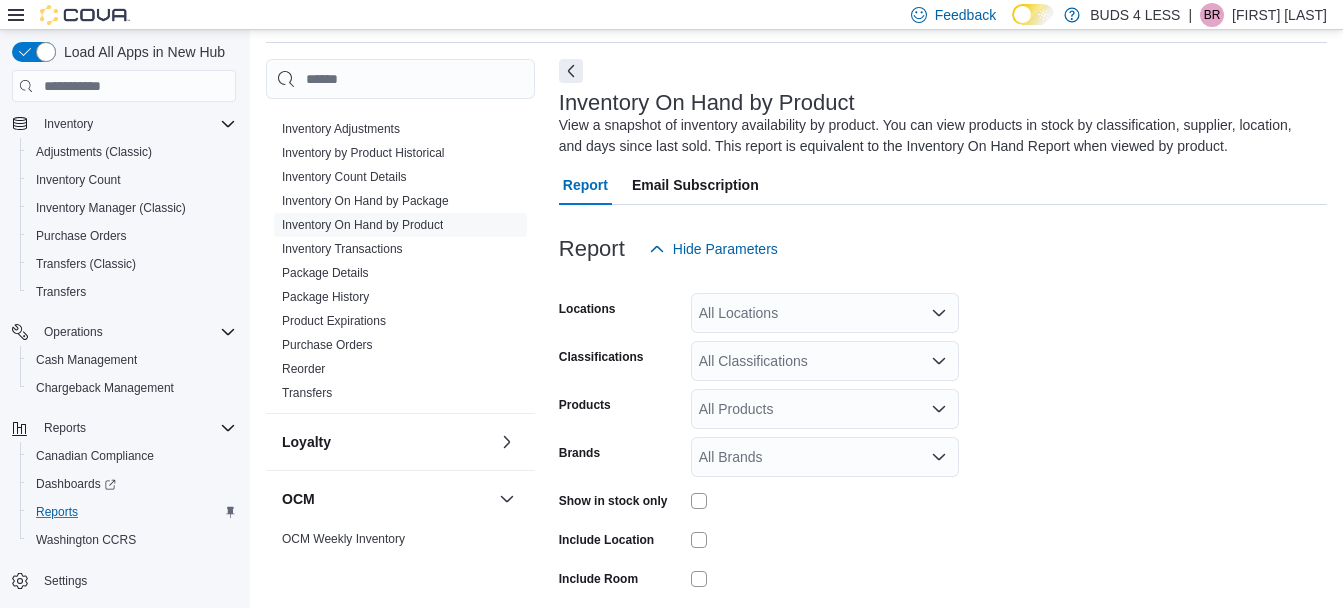 scroll, scrollTop: 67, scrollLeft: 0, axis: vertical 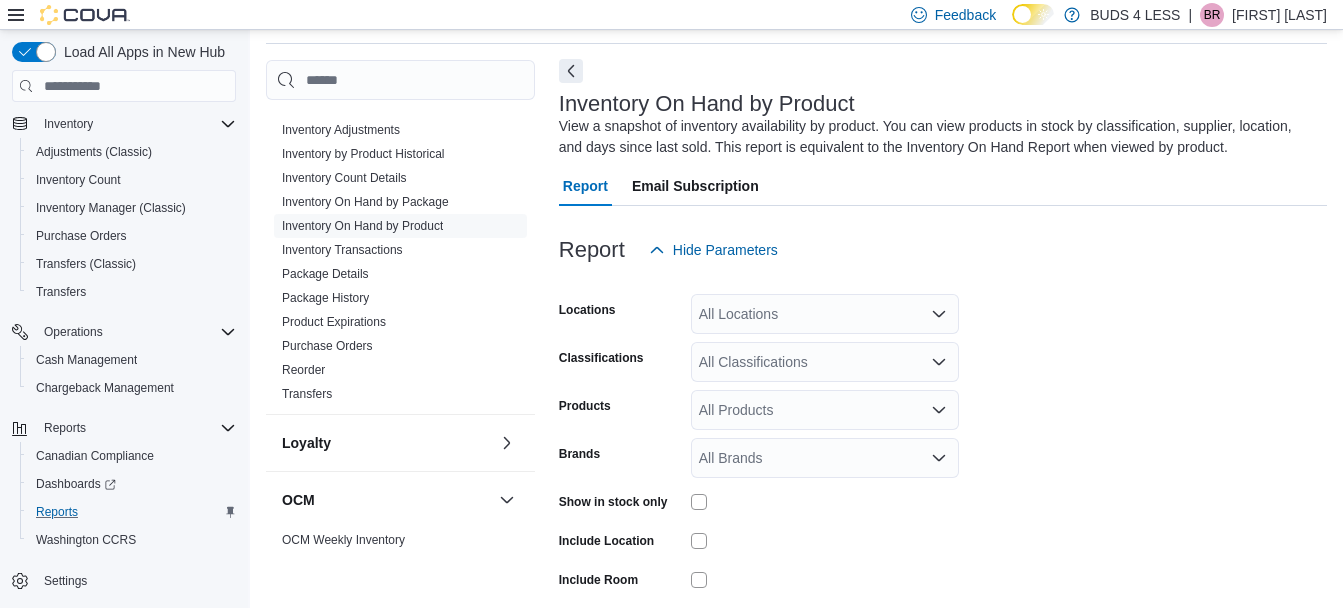 click at bounding box center [571, 71] 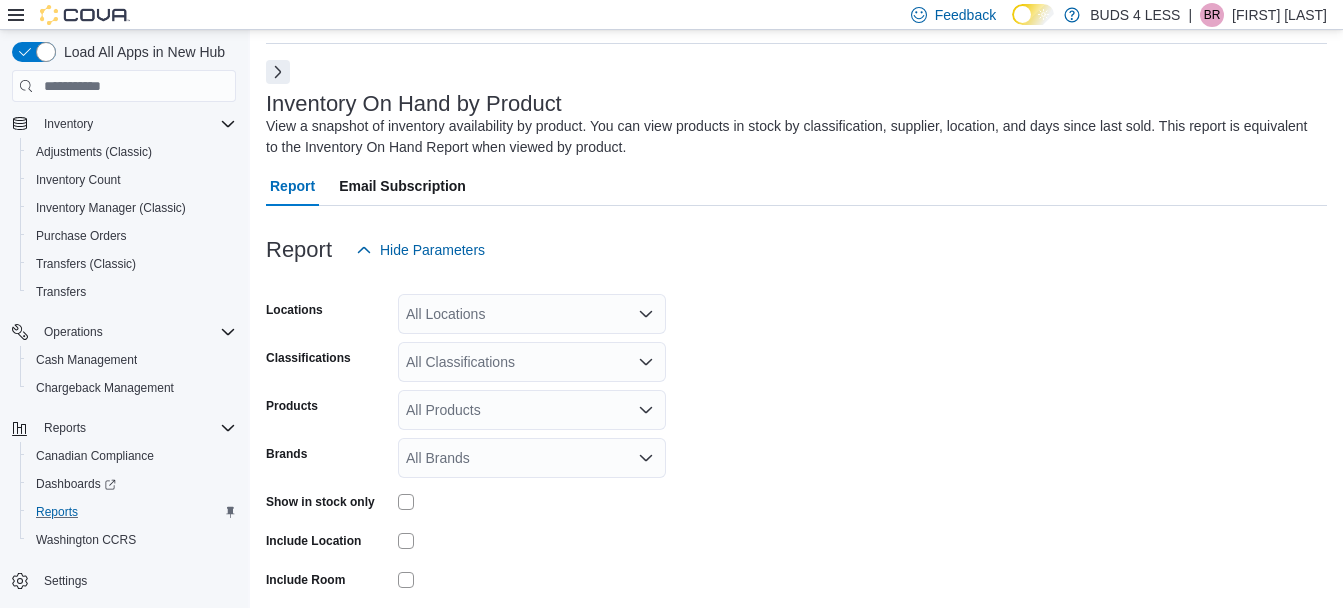 click 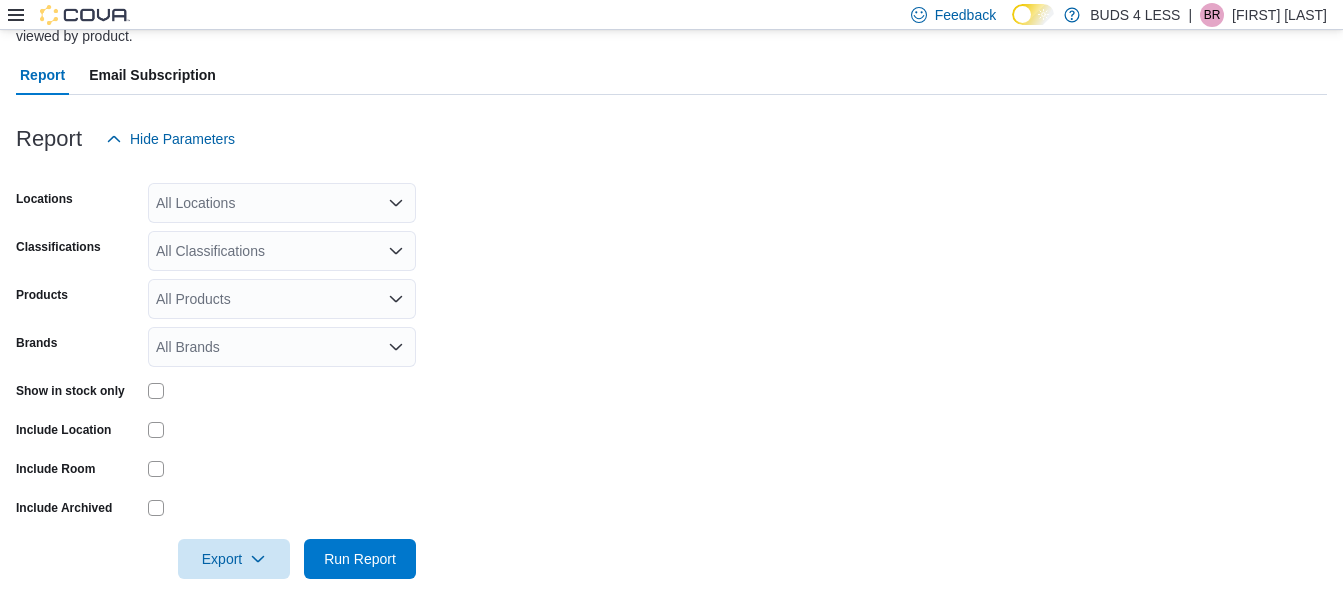 scroll, scrollTop: 189, scrollLeft: 0, axis: vertical 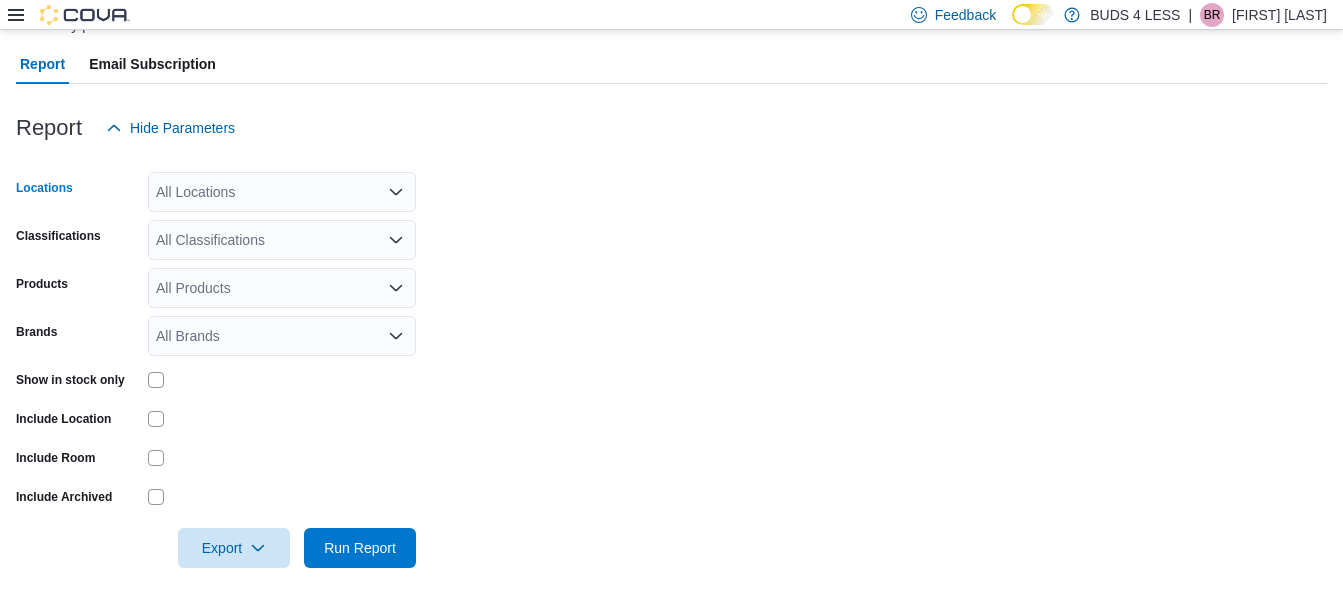 click 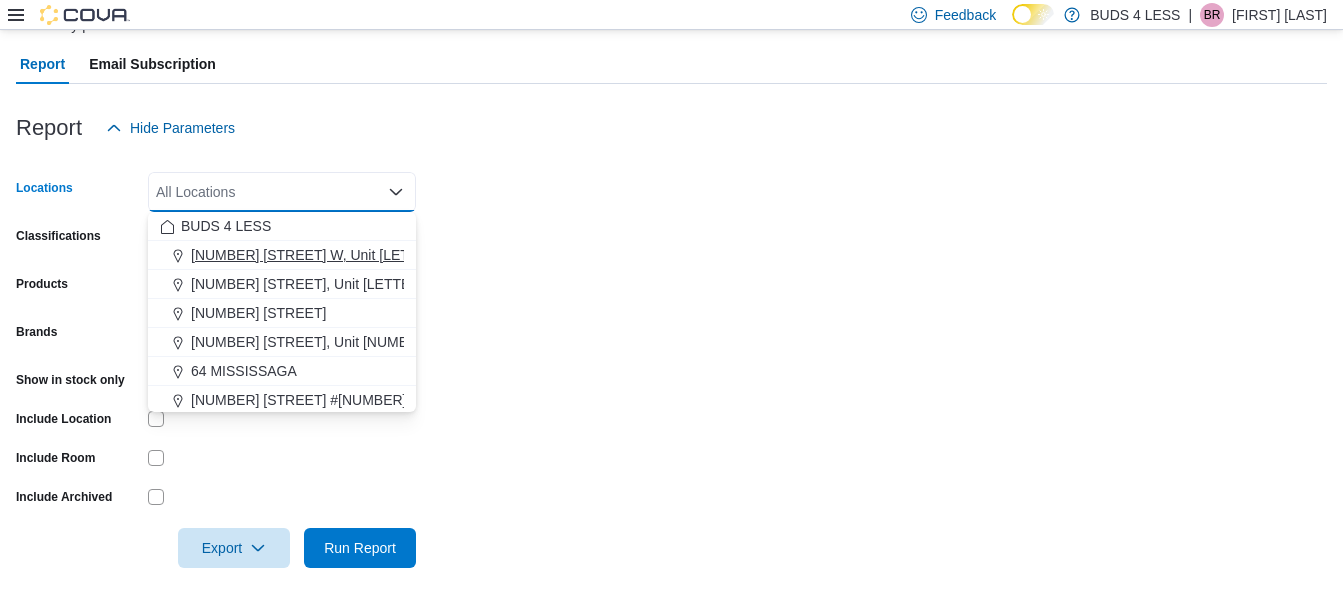 click on "[NUMBER] [STREET] W, Unit [LETTER]" at bounding box center (316, 255) 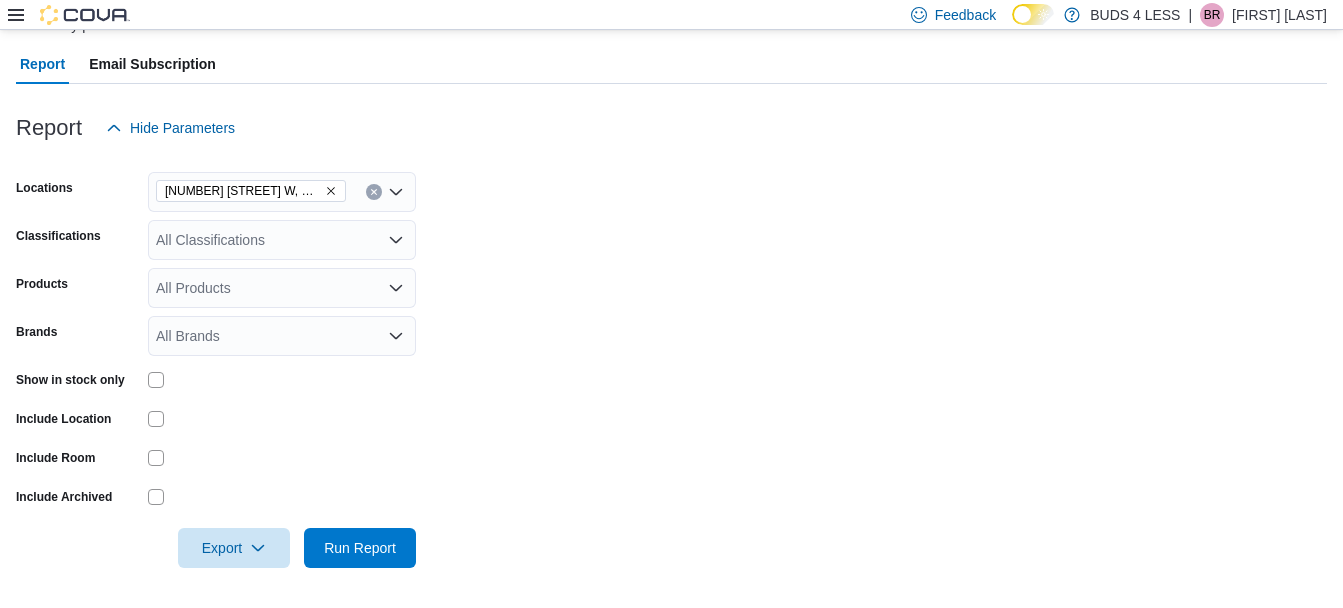 click on "Locations [NUMBER] [STREET] W, Unit [LETTER] Classifications All Classifications Products All Products Brands All Brands Show in stock only Include Location Include Room Include Archived Export  Run Report" at bounding box center (671, 358) 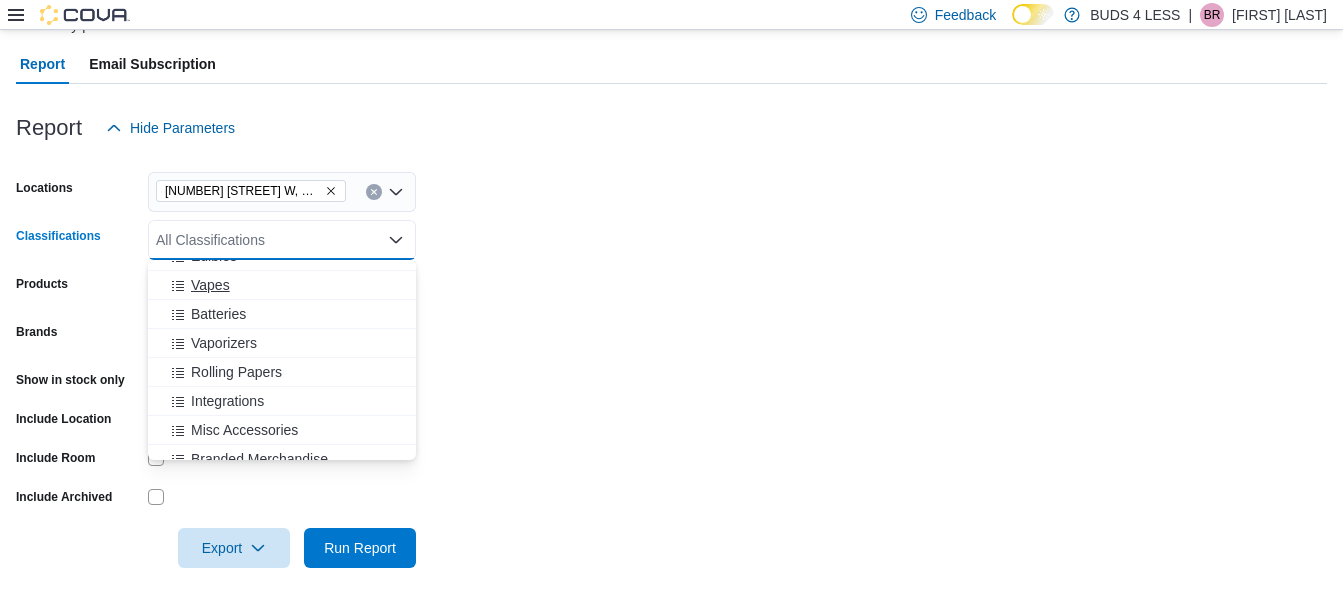 scroll, scrollTop: 300, scrollLeft: 0, axis: vertical 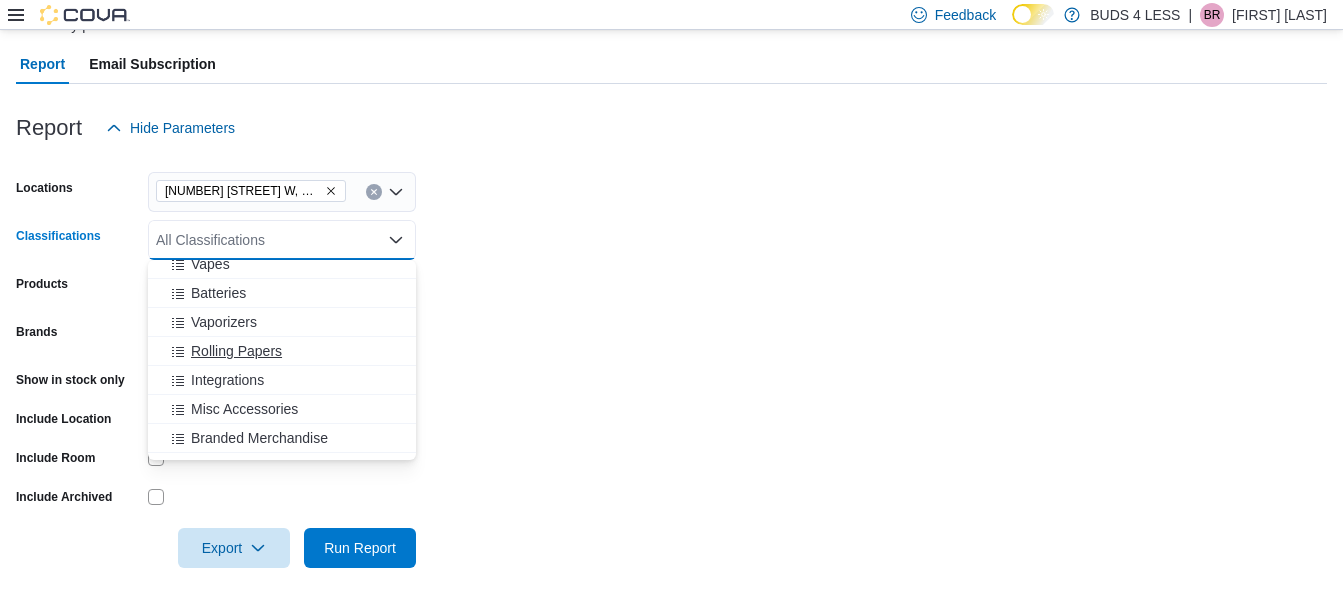 click on "Rolling Papers" at bounding box center (282, 351) 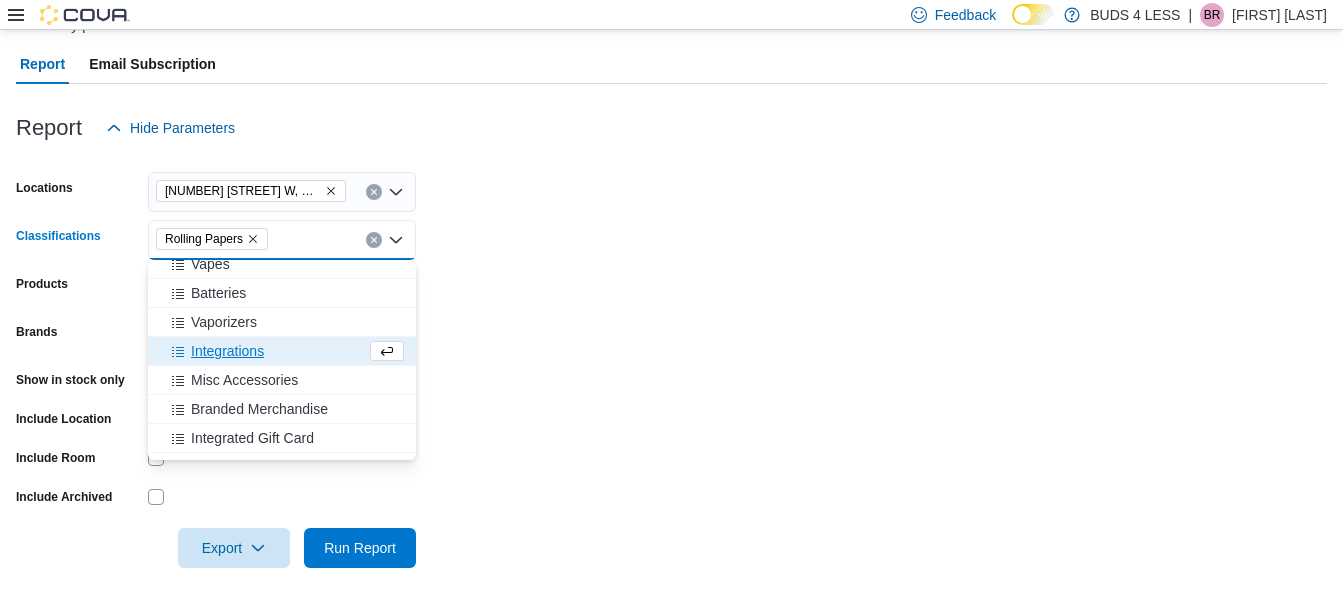 click on "Locations [NUMBER] [STREET] W, Unit [LETTER] Classifications Rolling Papers Combo box. Selected. Rolling Papers. Press Backspace to delete Rolling Papers. Combo box input. All Classifications. Type some text or, to display a list of choices, press Down Arrow. To exit the list of choices, press Escape. Products All Products Brands All Brands Show in stock only Include Location Include Room Include Archived Export  Run Report" at bounding box center (671, 358) 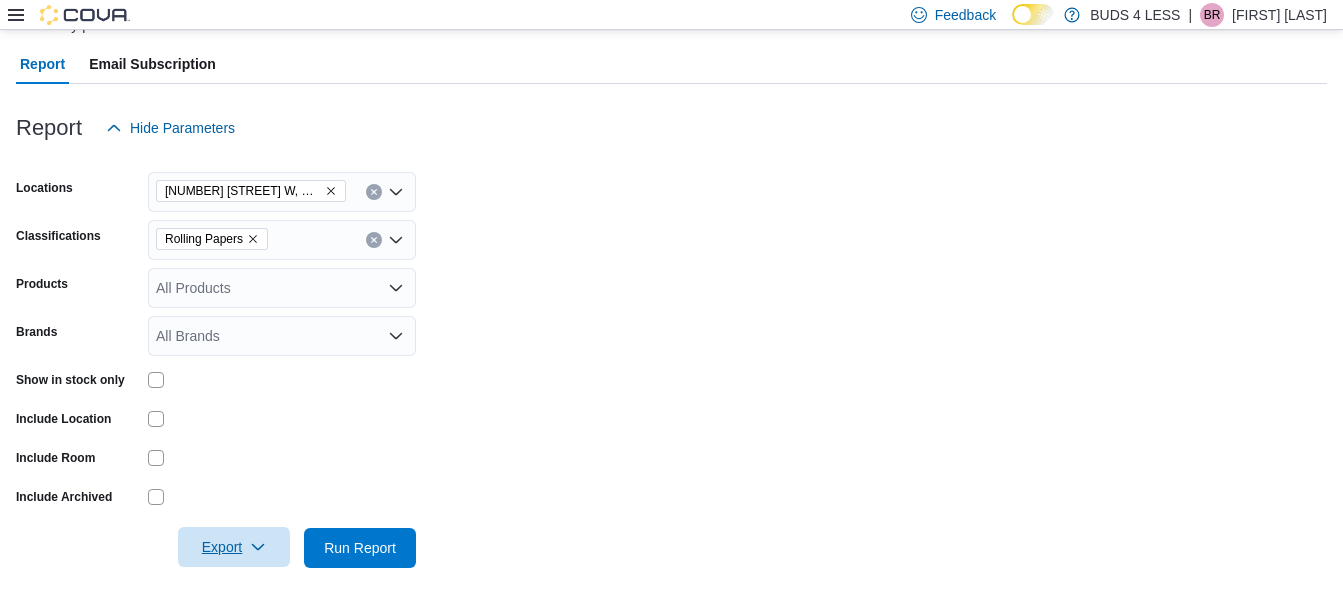 click 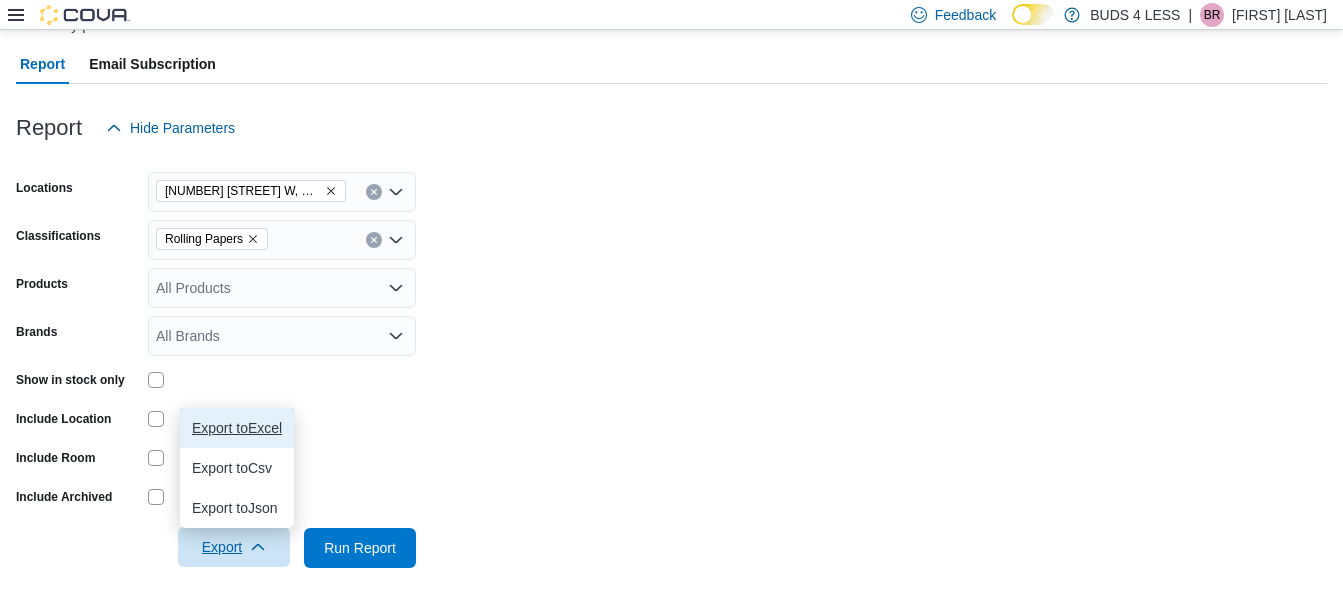 click on "Export to  Excel" at bounding box center [237, 428] 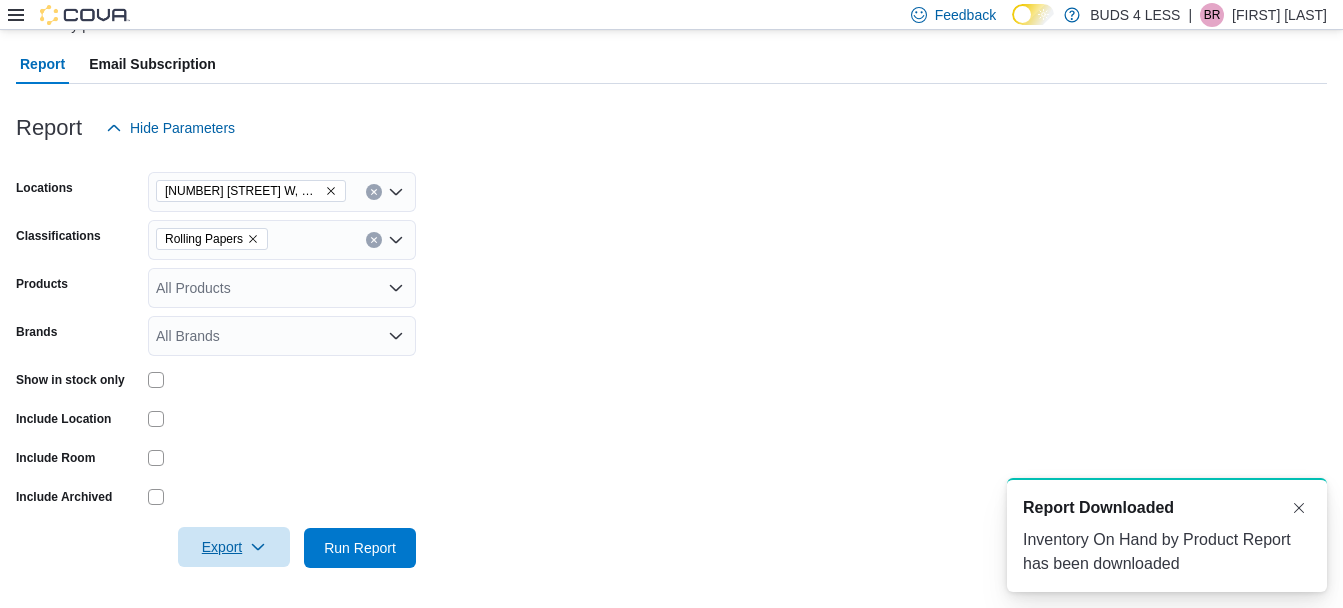 scroll, scrollTop: 0, scrollLeft: 0, axis: both 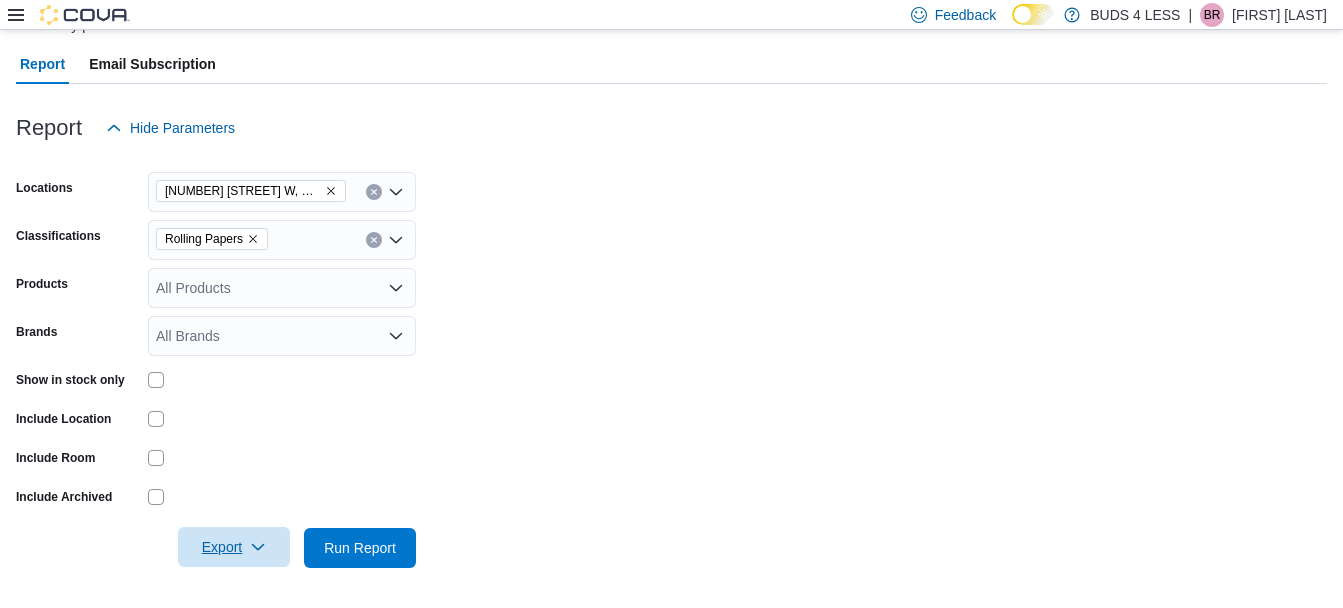 click at bounding box center (374, 240) 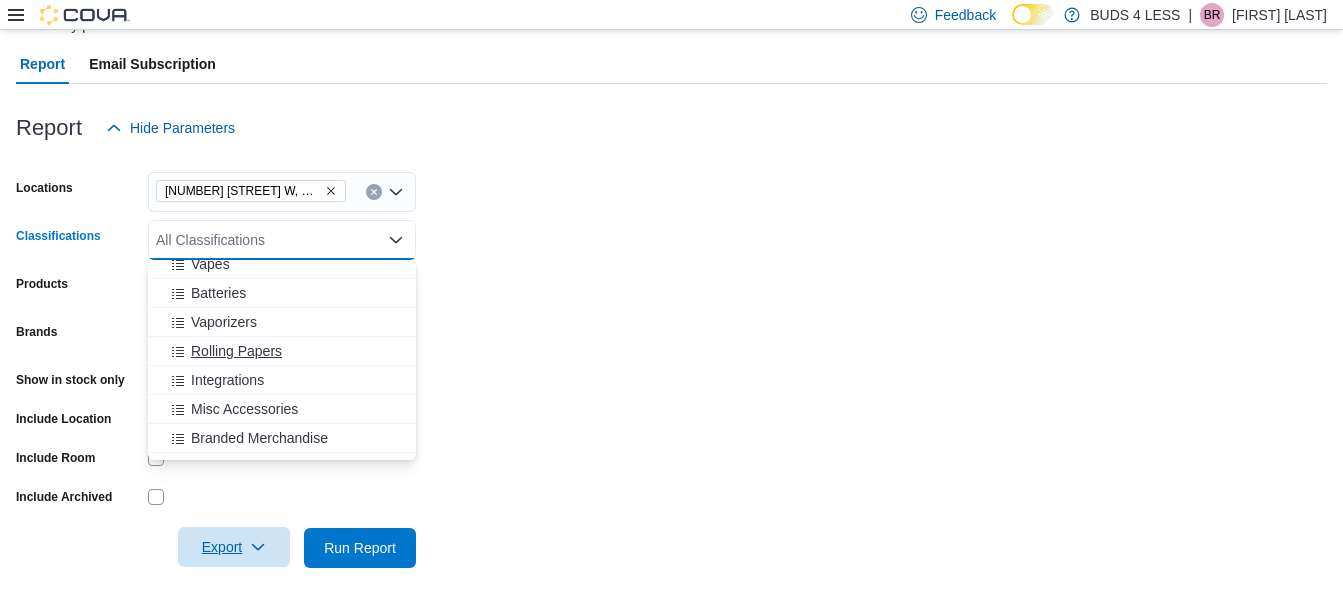 scroll, scrollTop: 351, scrollLeft: 0, axis: vertical 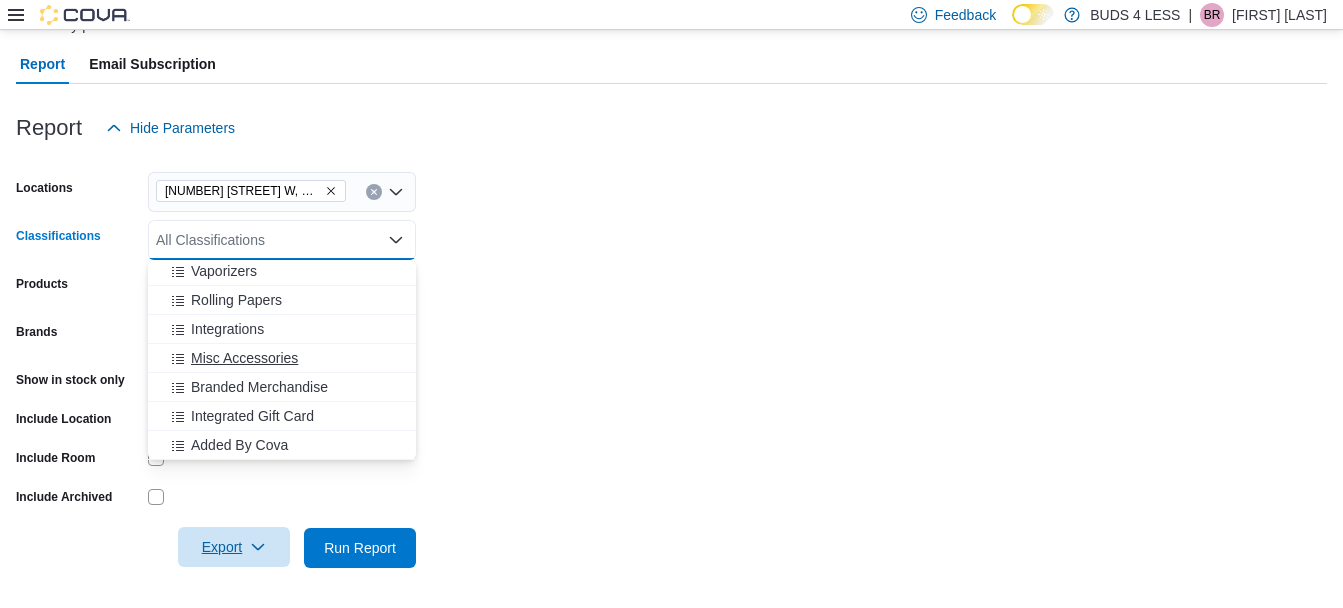click on "Misc Accessories" at bounding box center (282, 358) 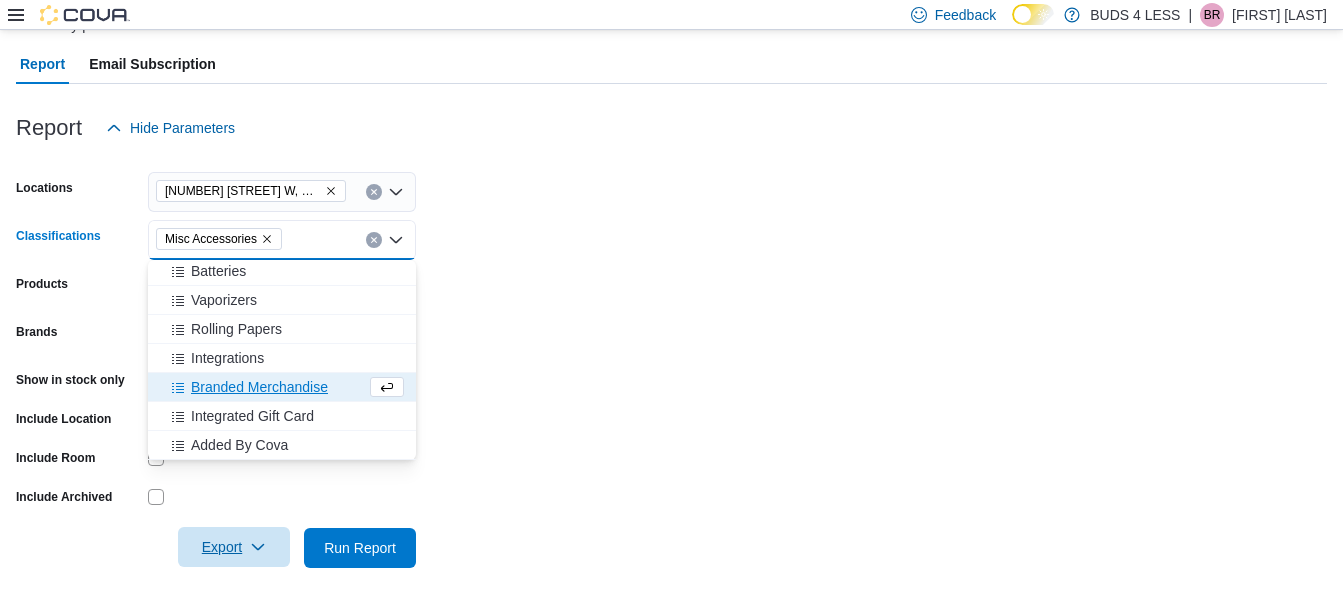 scroll, scrollTop: 322, scrollLeft: 0, axis: vertical 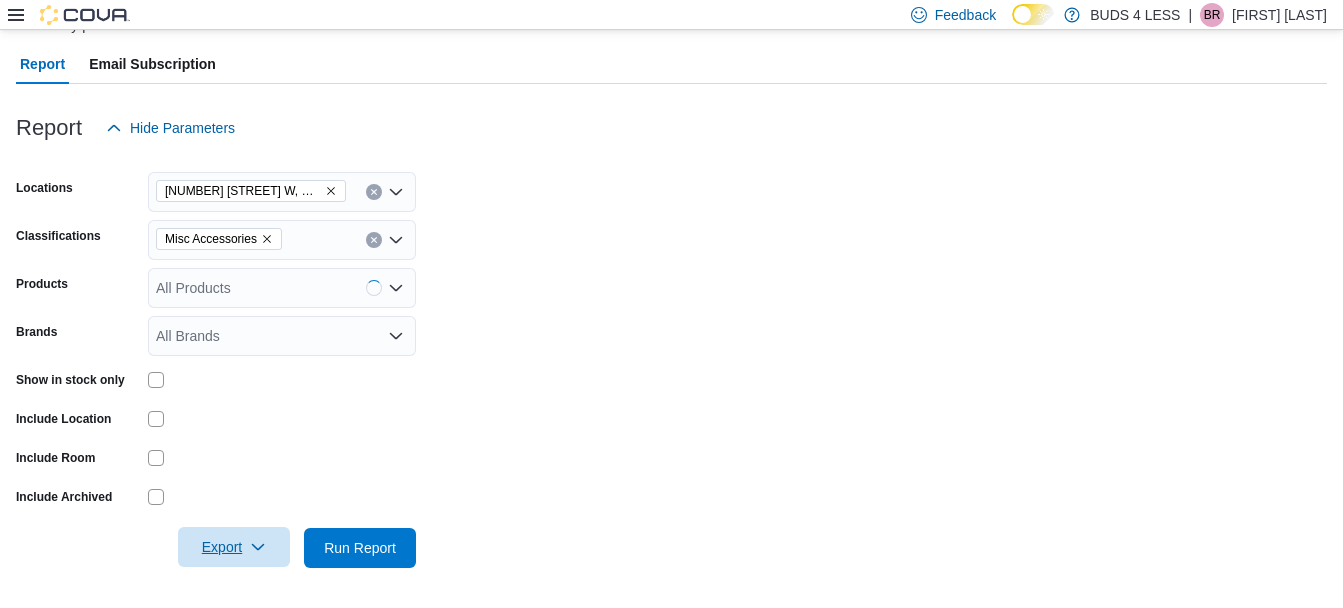 click on "Locations [NUMBER] [STREET] W, Unit [LETTER] Classifications All Classifications Products All Products Brands All Brands Show in stock only Include Location Include Room Include Archived Export  Run Report" at bounding box center (671, 358) 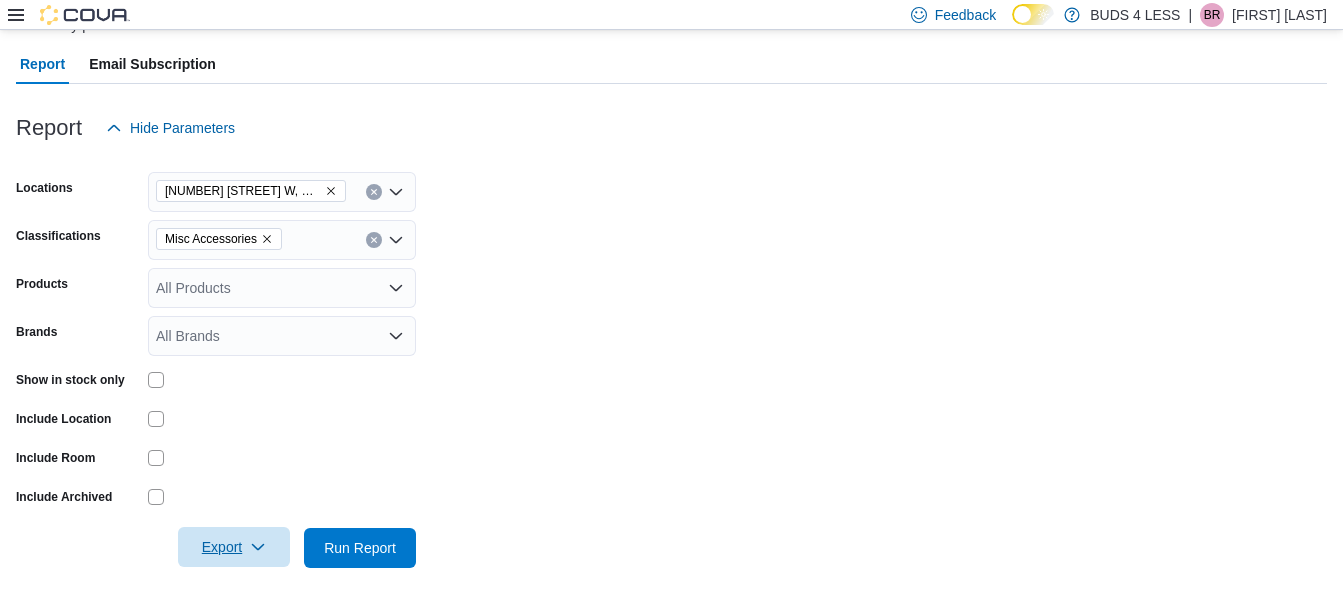 click on "Export" at bounding box center [234, 547] 